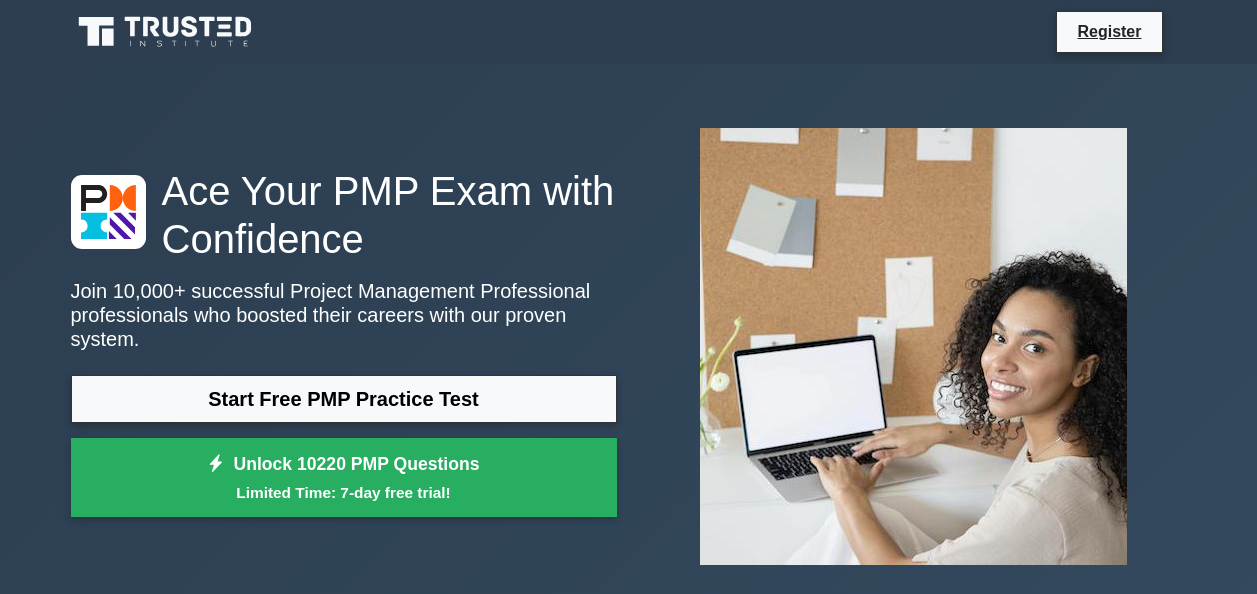 scroll, scrollTop: 0, scrollLeft: 0, axis: both 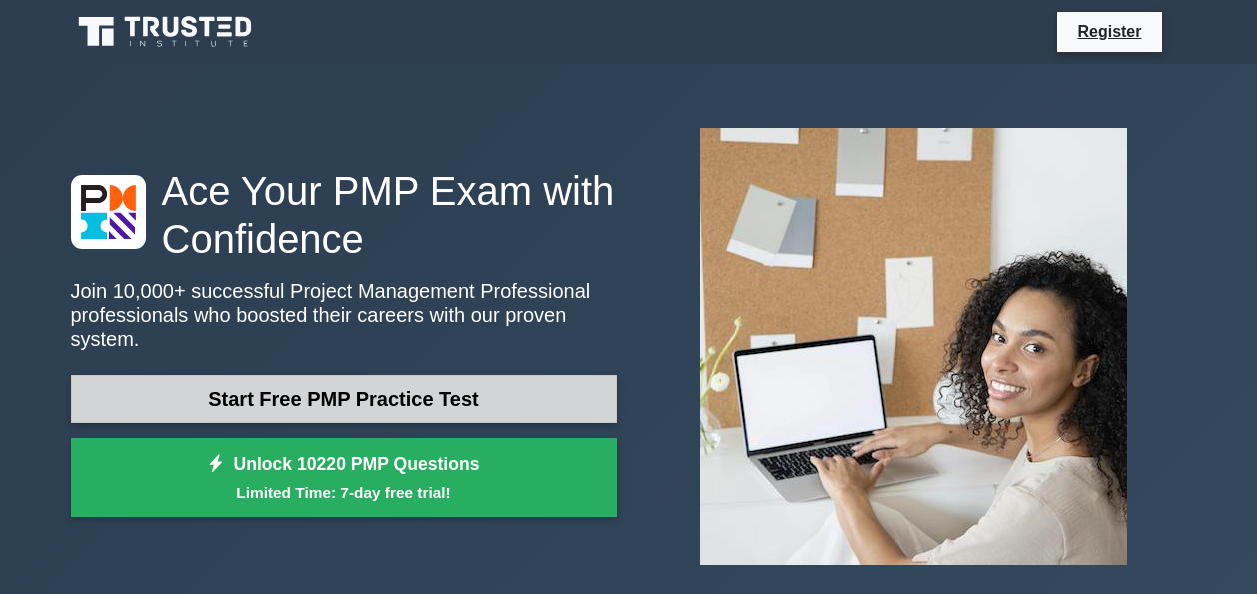 click on "Start Free PMP Practice Test" at bounding box center [344, 399] 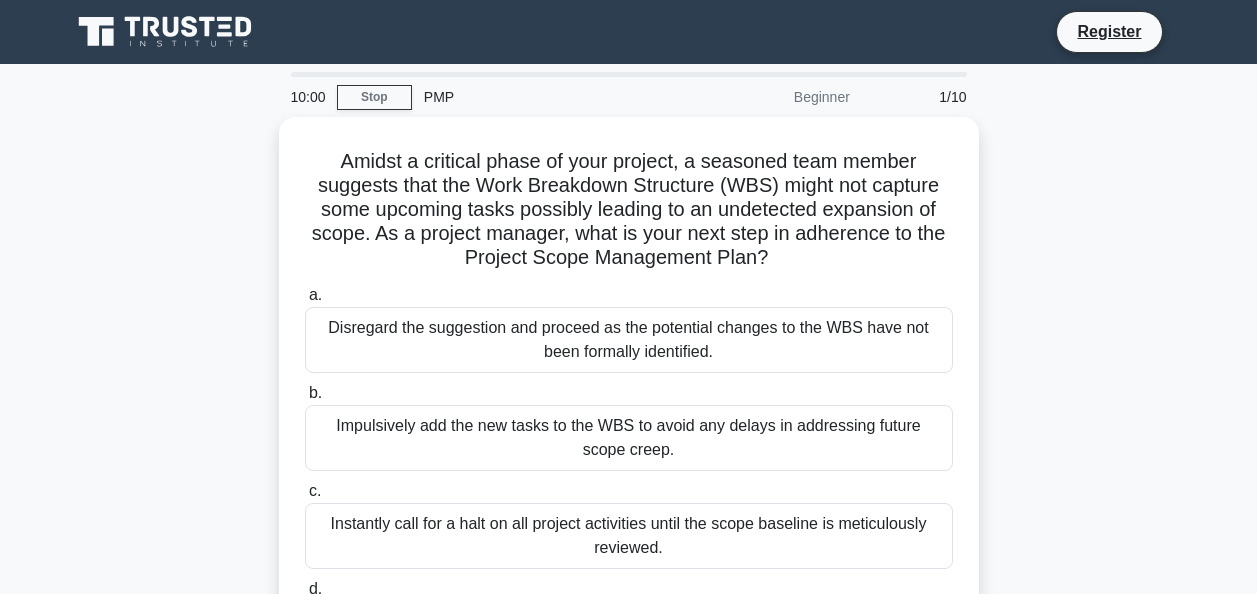 scroll, scrollTop: 0, scrollLeft: 0, axis: both 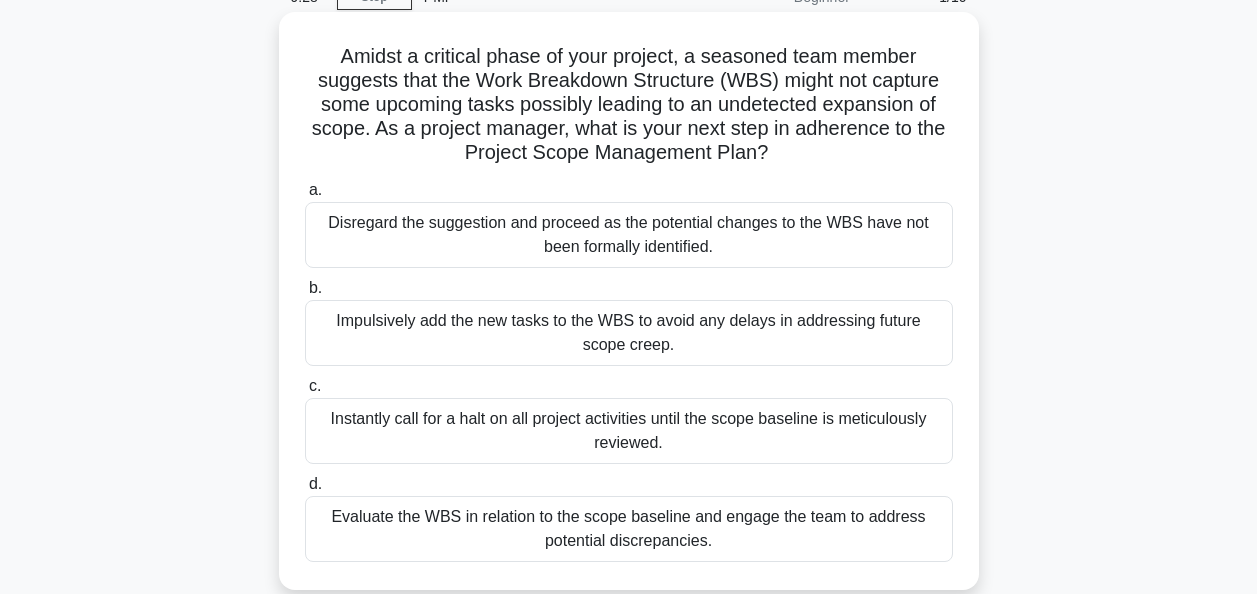 click on "Disregard the suggestion and proceed as the potential changes to the WBS have not been formally identified." at bounding box center (629, 235) 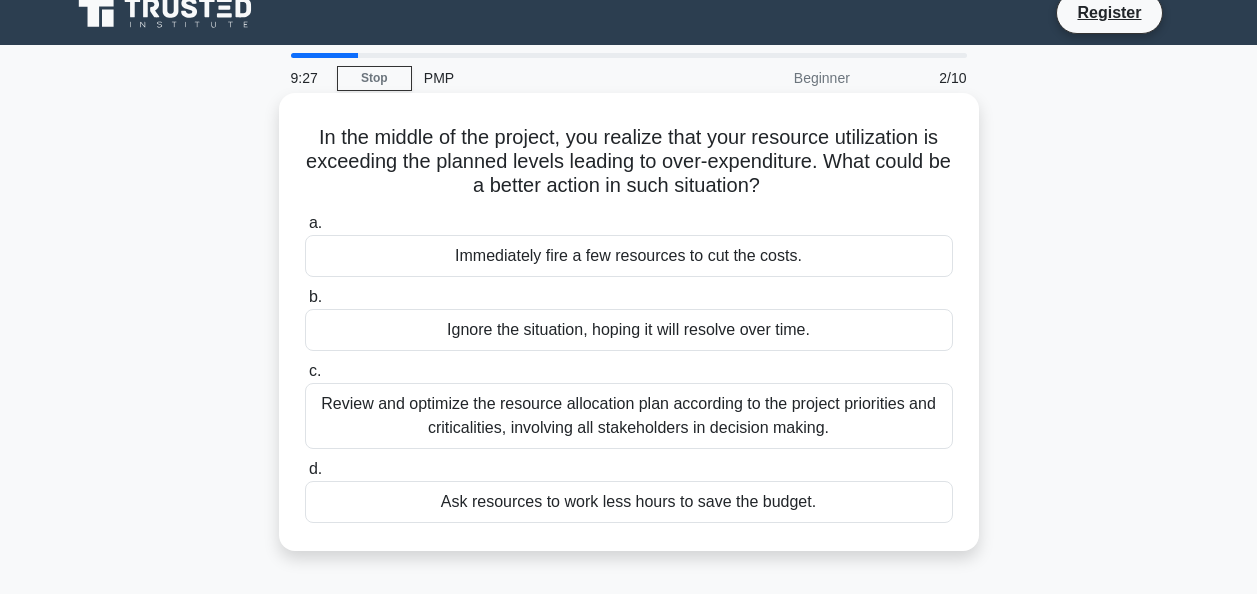 scroll, scrollTop: 0, scrollLeft: 0, axis: both 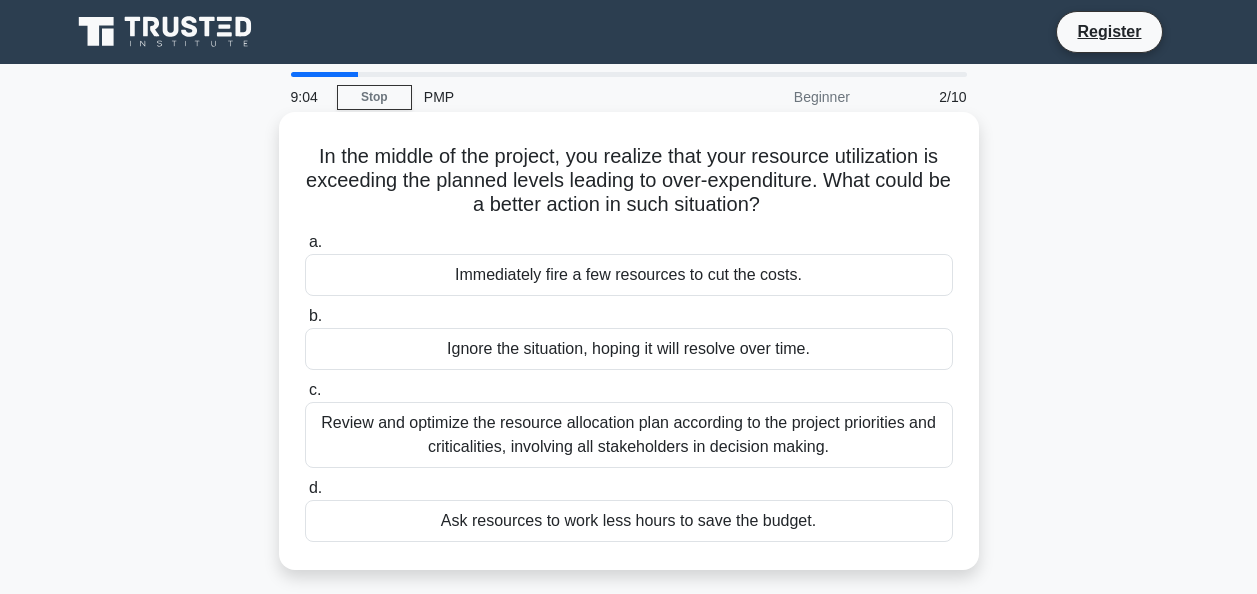click on "Review and optimize the resource allocation plan according to the project priorities and criticalities, involving all stakeholders in decision making." at bounding box center [629, 435] 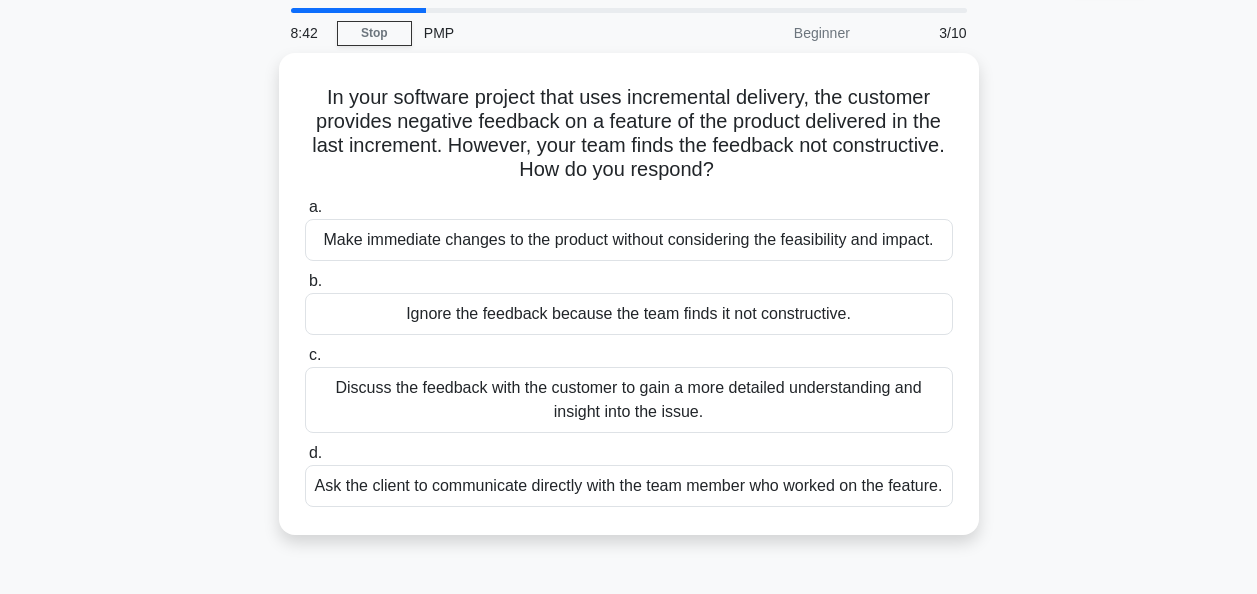 scroll, scrollTop: 100, scrollLeft: 0, axis: vertical 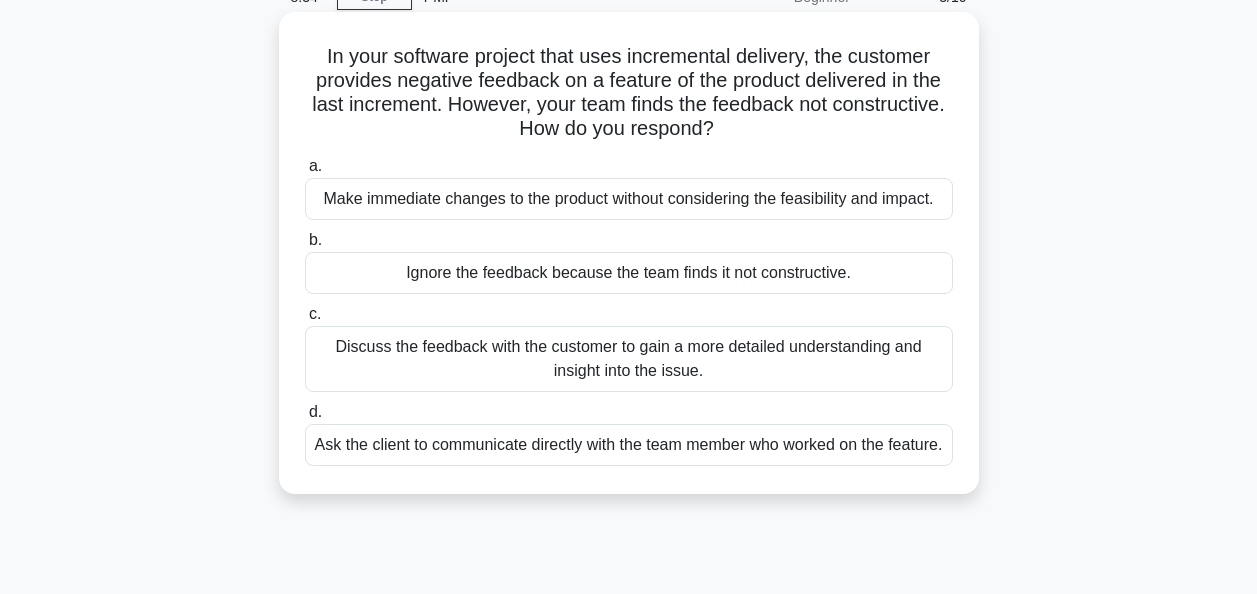 click on "Discuss the feedback with the customer to gain a more detailed understanding and insight into the issue." at bounding box center [629, 359] 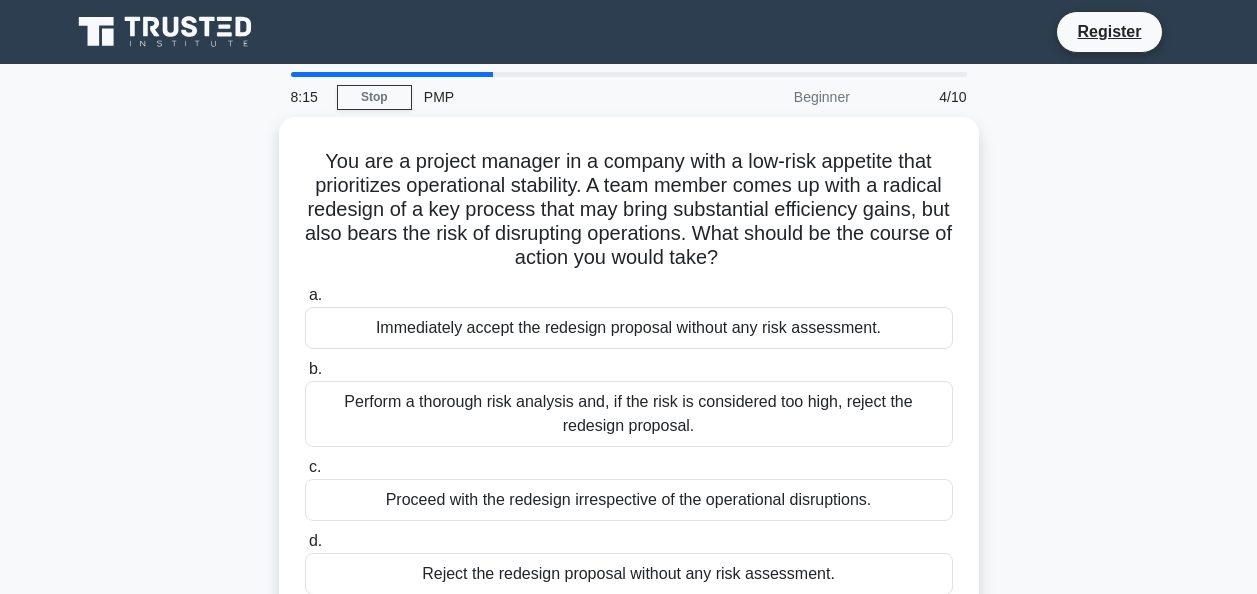 scroll, scrollTop: 100, scrollLeft: 0, axis: vertical 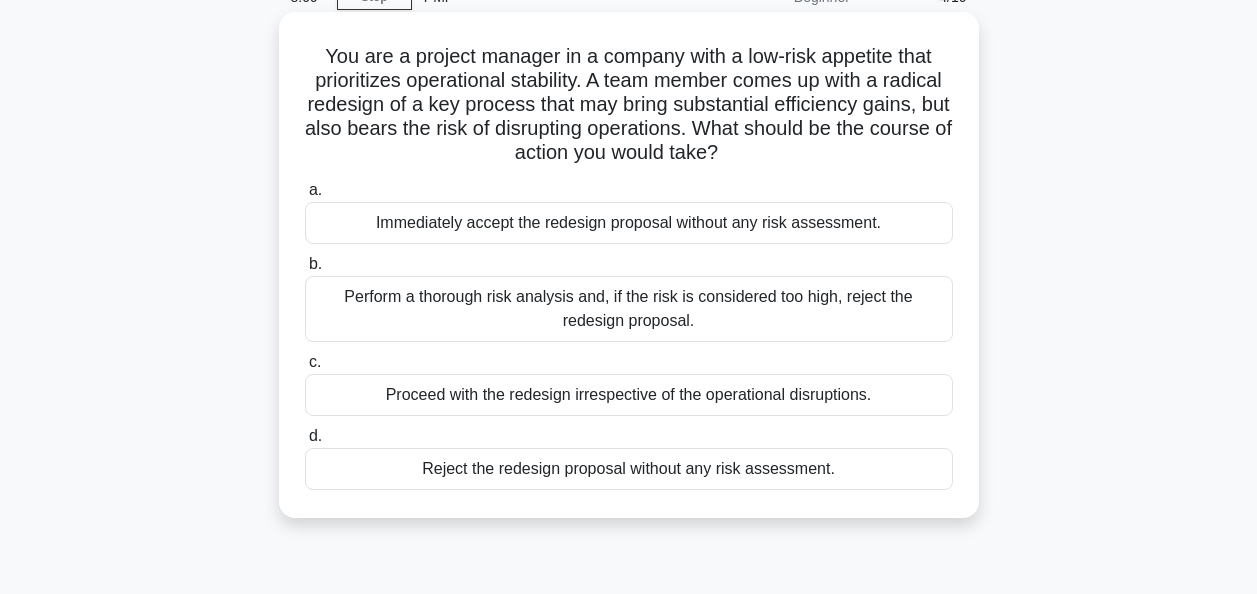 click on "Perform a thorough risk analysis and, if the risk is considered too high, reject the redesign proposal." at bounding box center (629, 309) 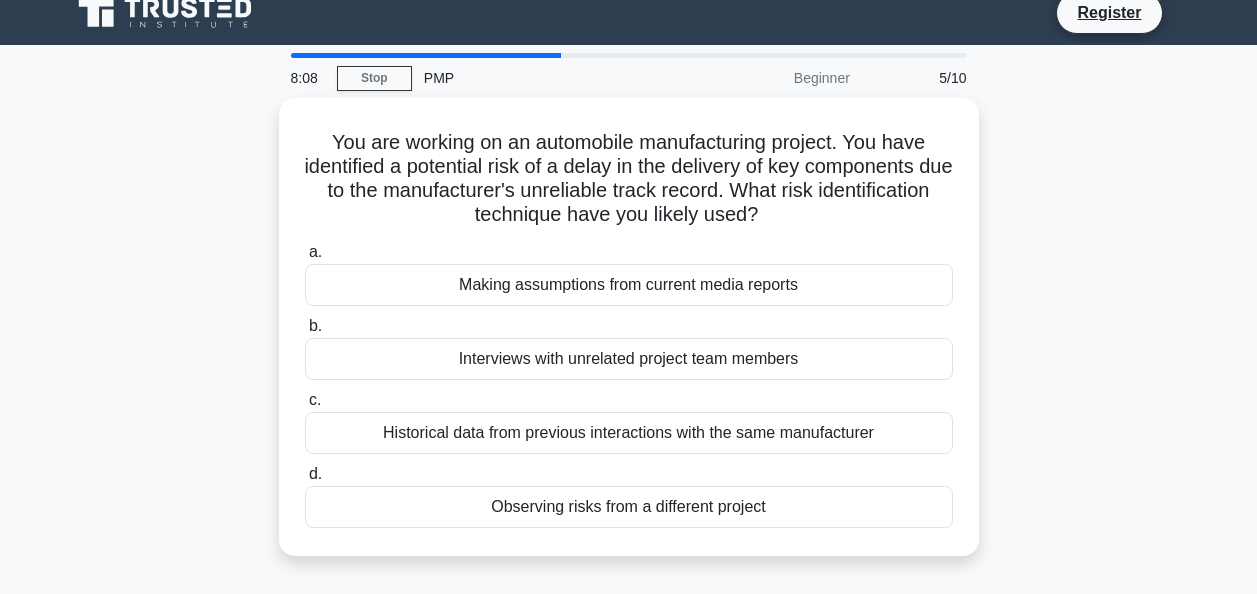 scroll, scrollTop: 0, scrollLeft: 0, axis: both 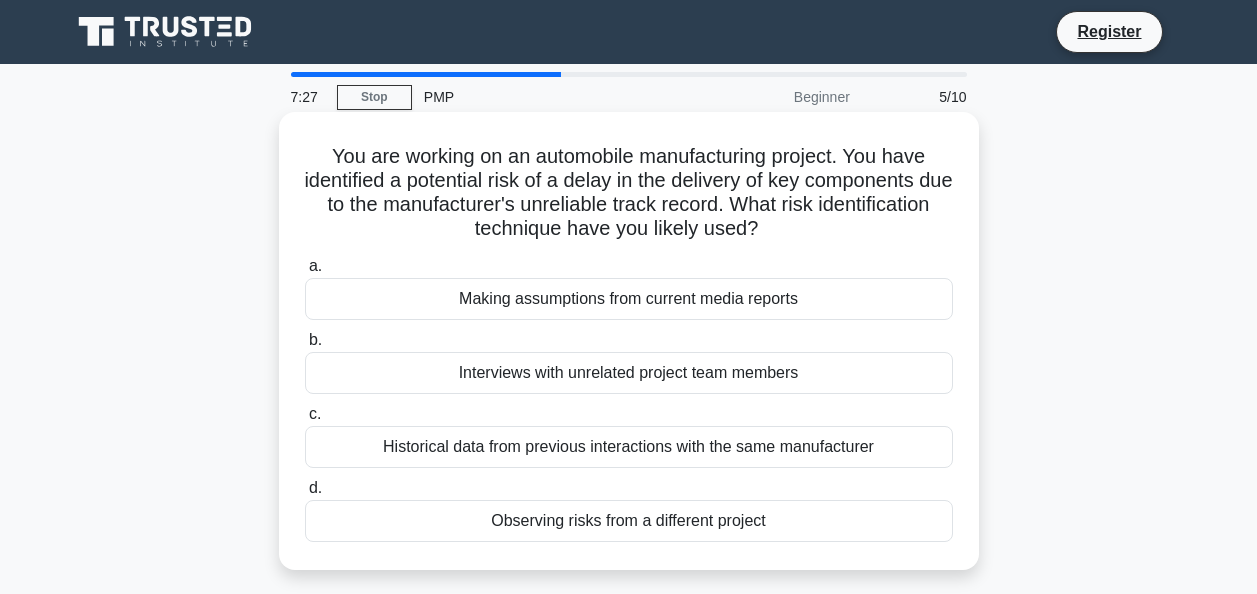 click on "Historical data from previous interactions with the same manufacturer" at bounding box center [629, 447] 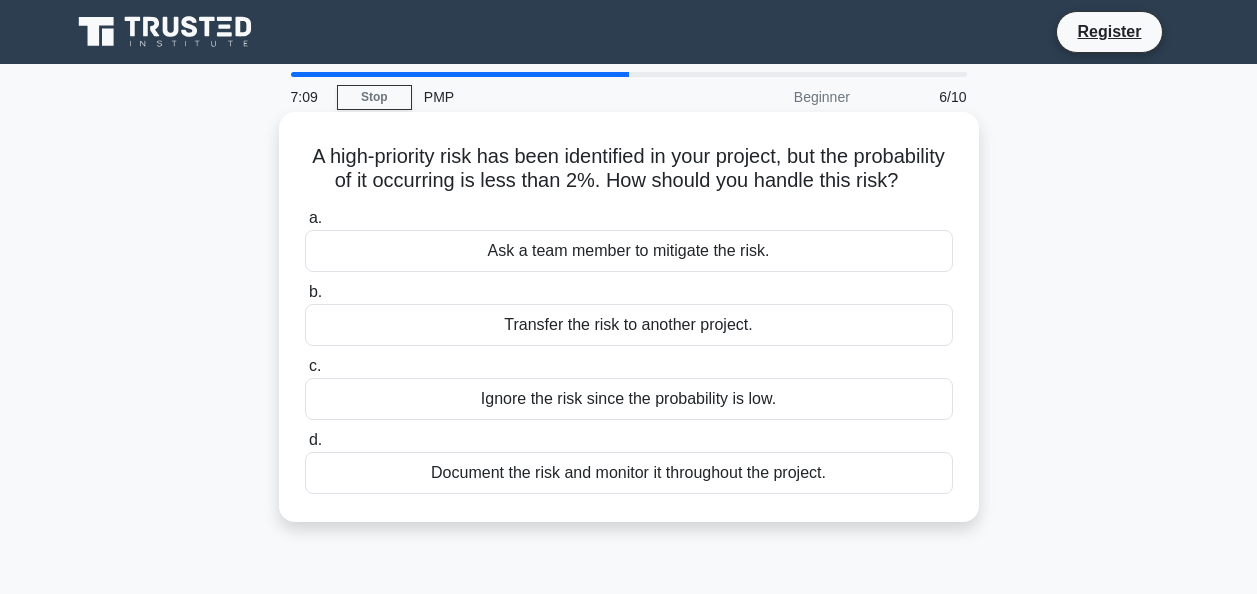click on "Document the risk and monitor it throughout the project." at bounding box center [629, 473] 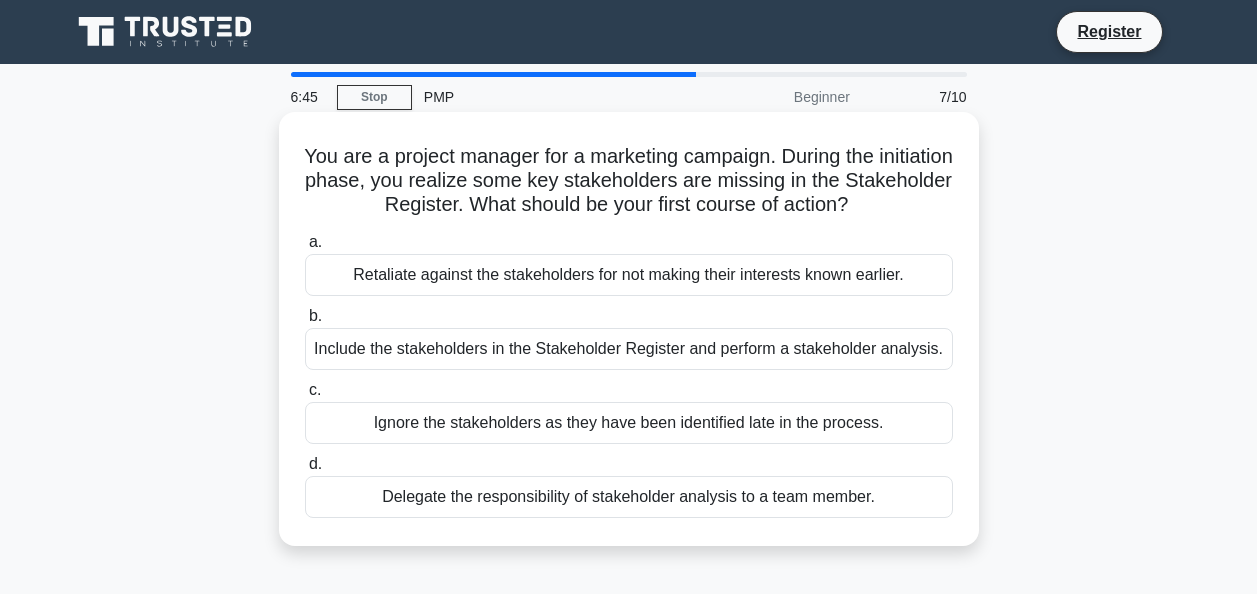 click on "Include the stakeholders in the Stakeholder Register and perform a stakeholder analysis." at bounding box center (629, 349) 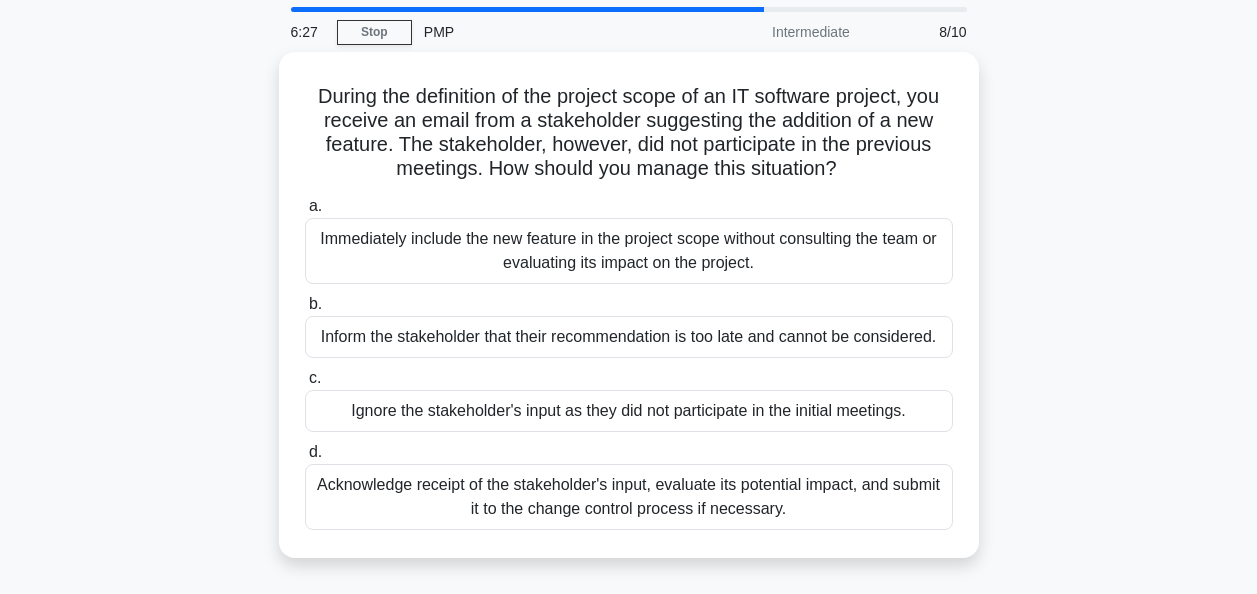 scroll, scrollTop: 100, scrollLeft: 0, axis: vertical 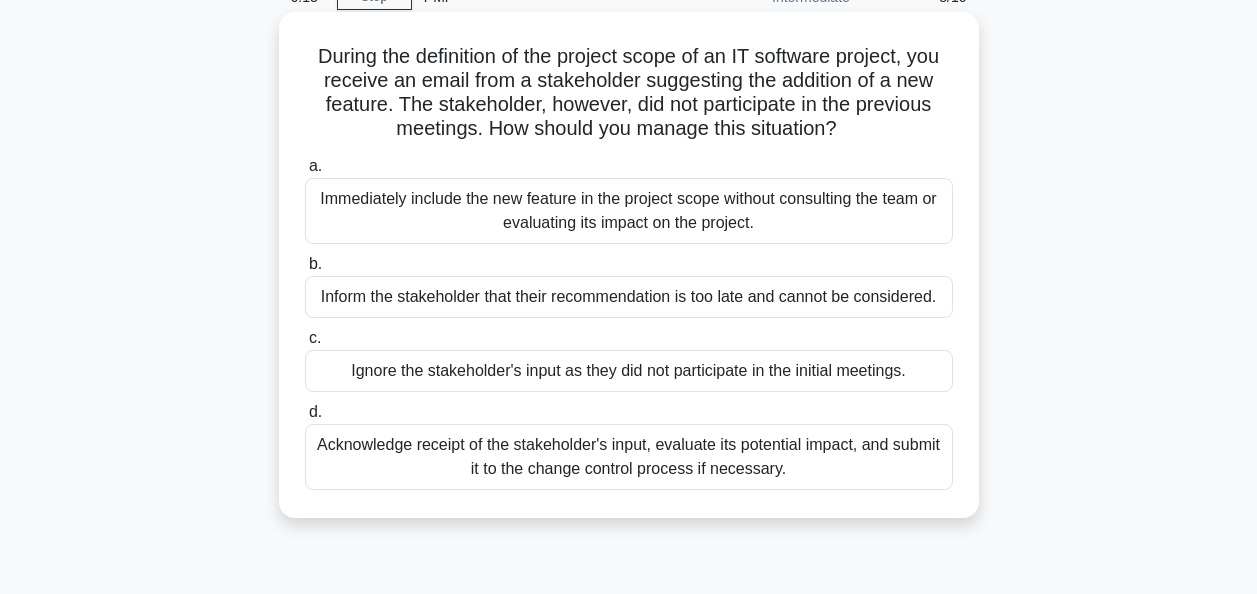 click on "Acknowledge receipt of the stakeholder's input, evaluate its potential impact, and submit it to the change control process if necessary." at bounding box center [629, 457] 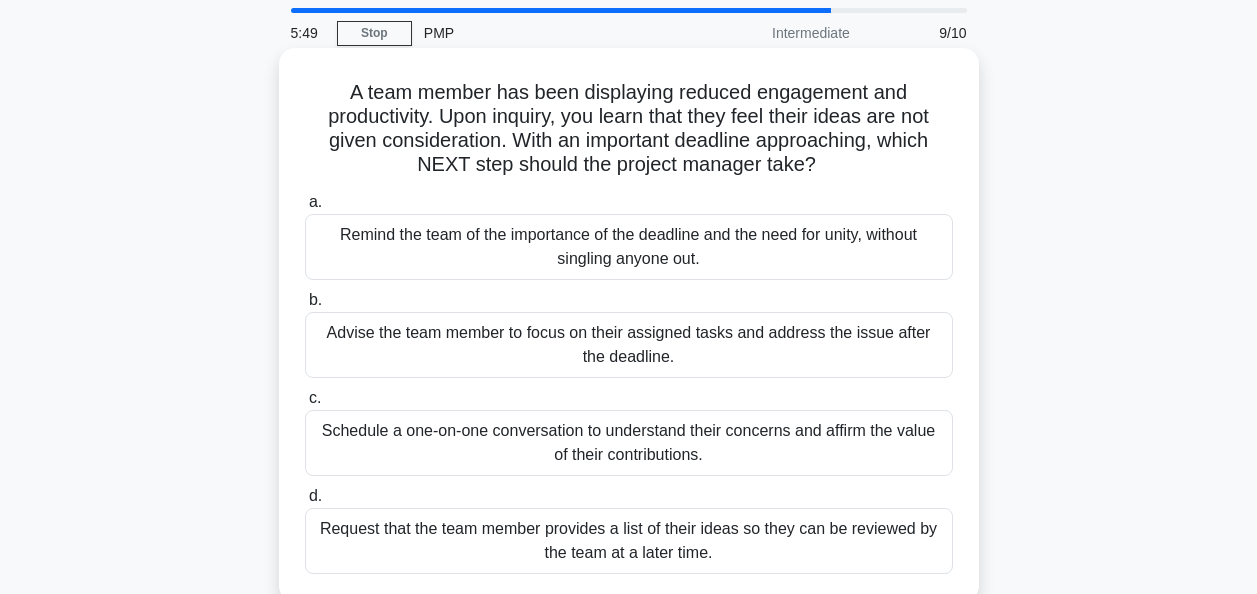 scroll, scrollTop: 100, scrollLeft: 0, axis: vertical 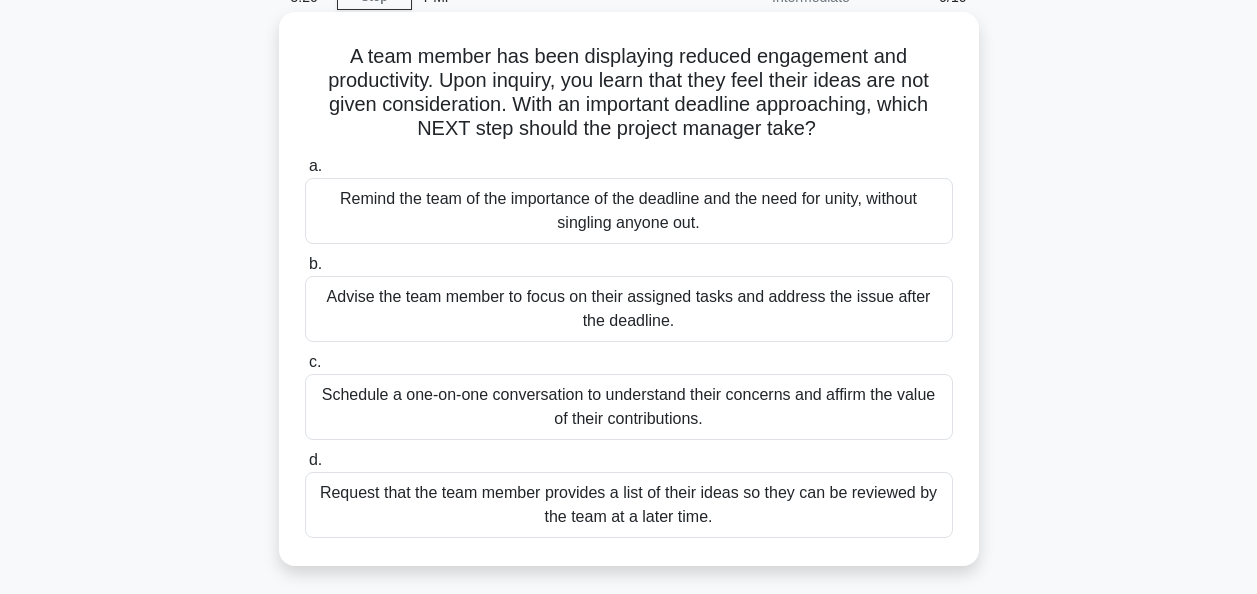 click on "Schedule a one-on-one conversation to understand their concerns and affirm the value of their contributions." at bounding box center [629, 407] 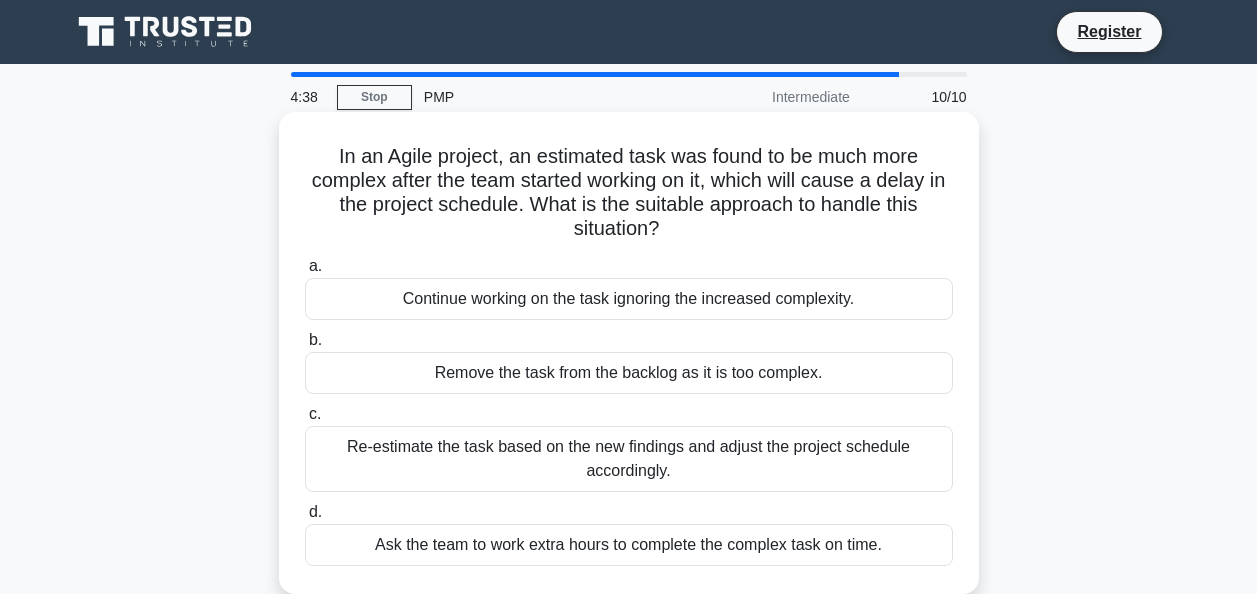 scroll, scrollTop: 100, scrollLeft: 0, axis: vertical 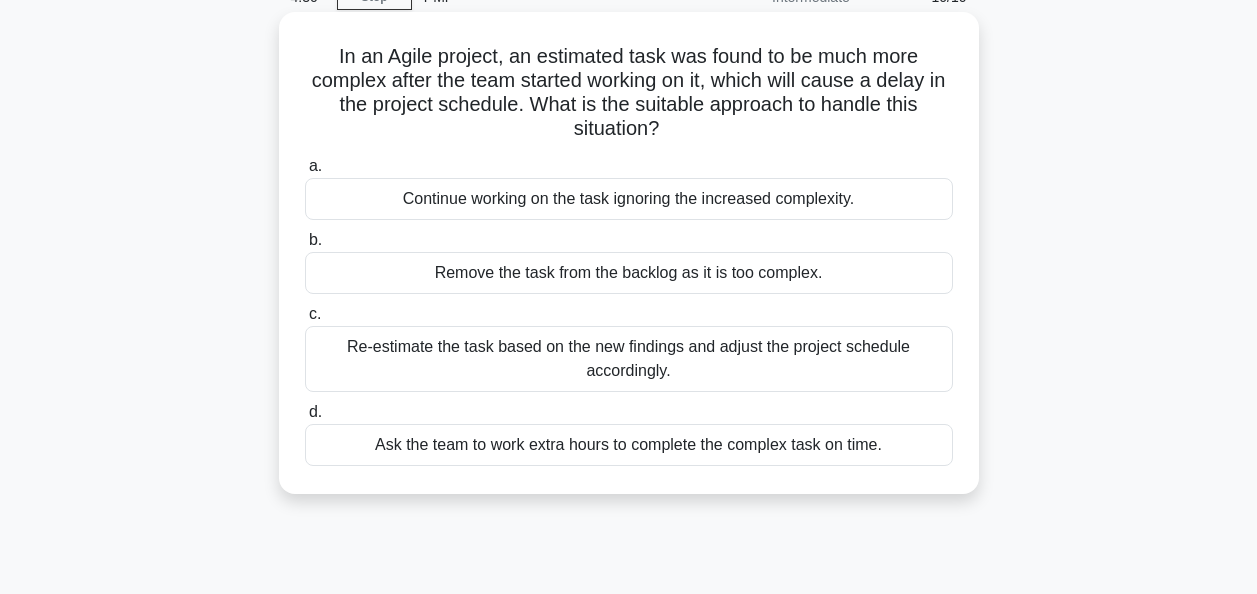 click on "Re-estimate the task based on the new findings and adjust the project schedule accordingly." at bounding box center (629, 359) 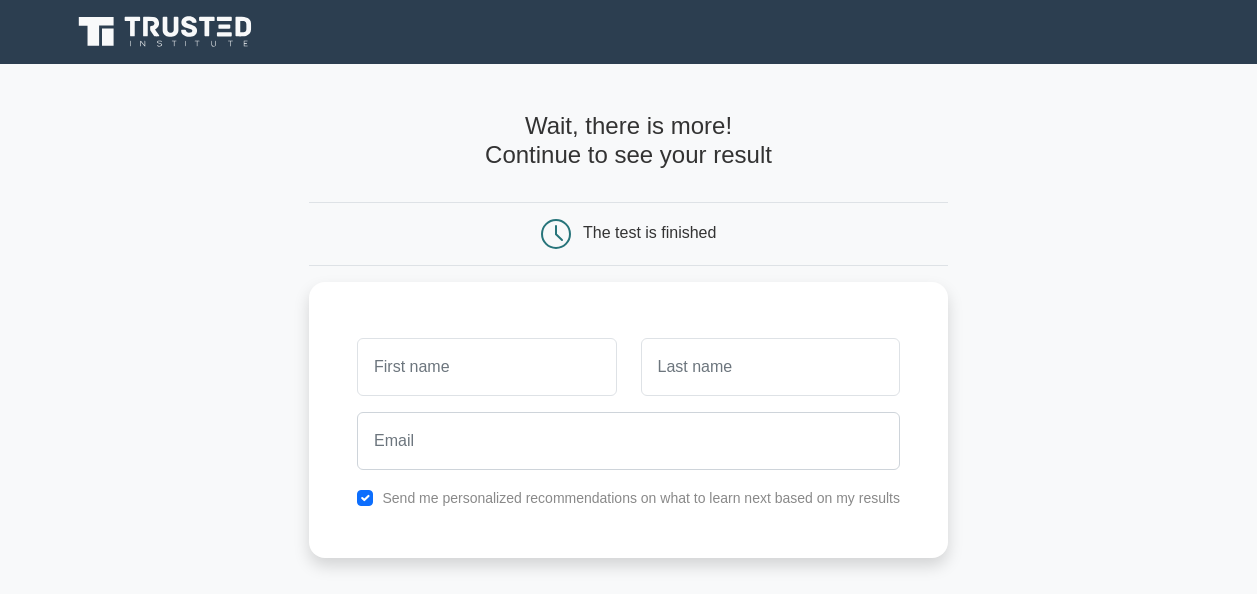 scroll, scrollTop: 0, scrollLeft: 0, axis: both 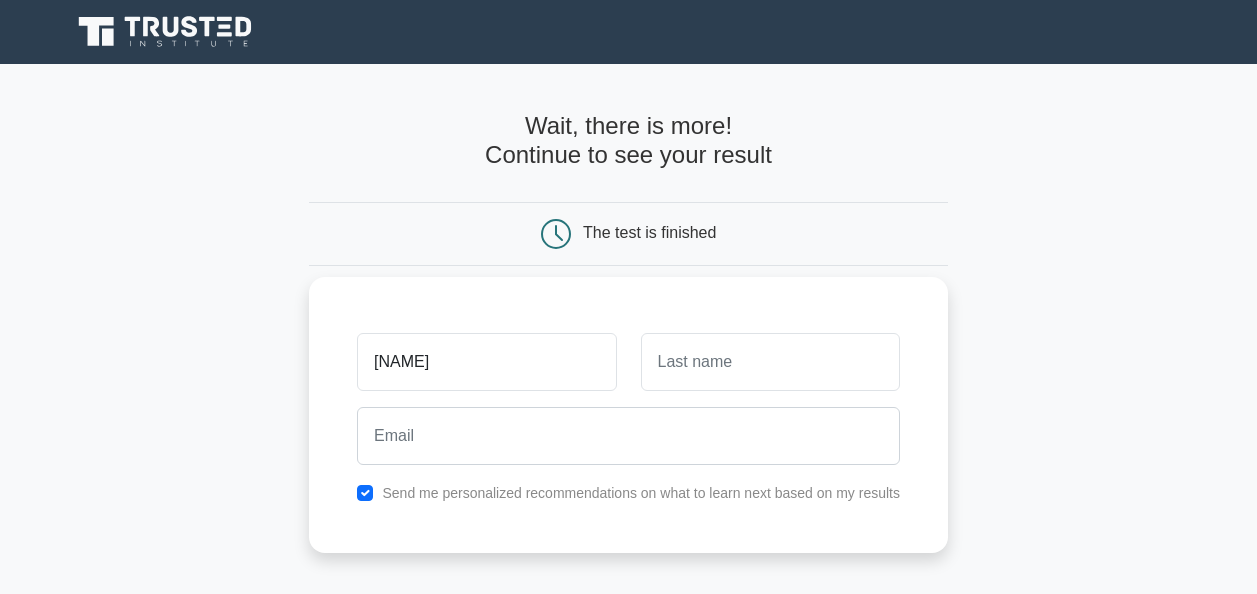 type on "[NAME]" 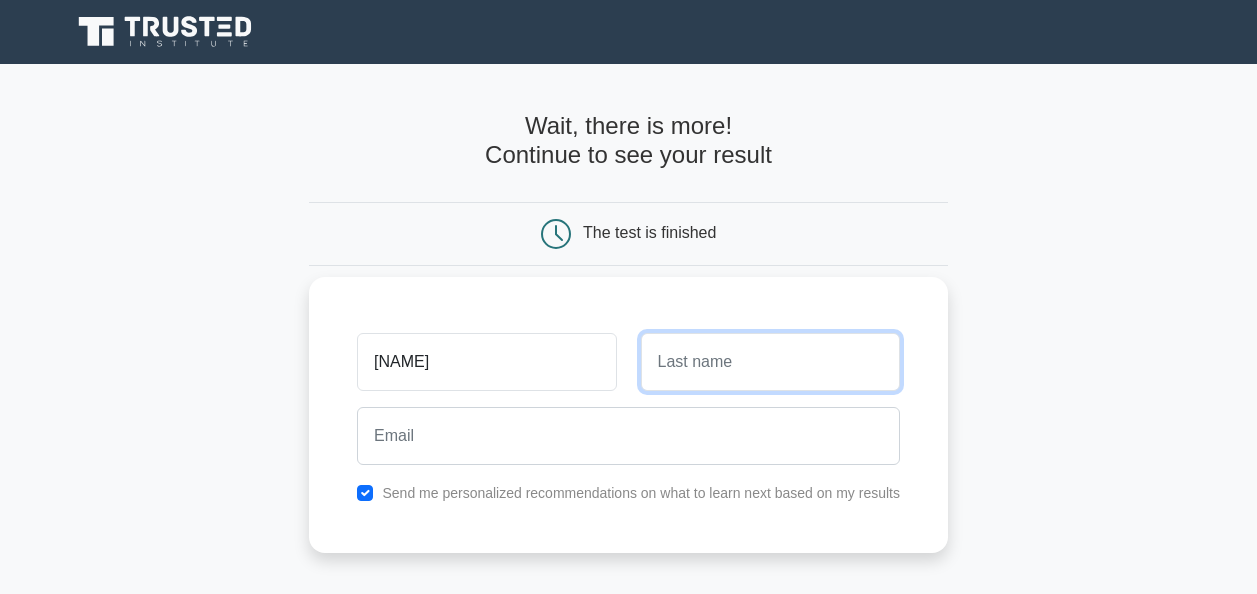 click at bounding box center (770, 362) 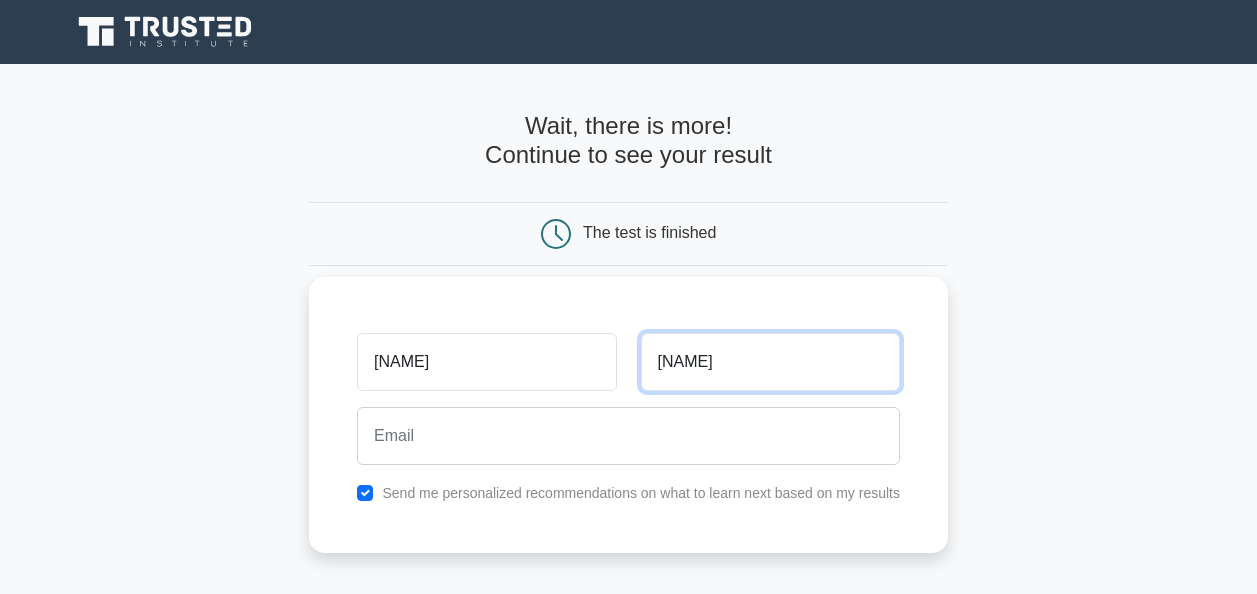 type on "[NAME]" 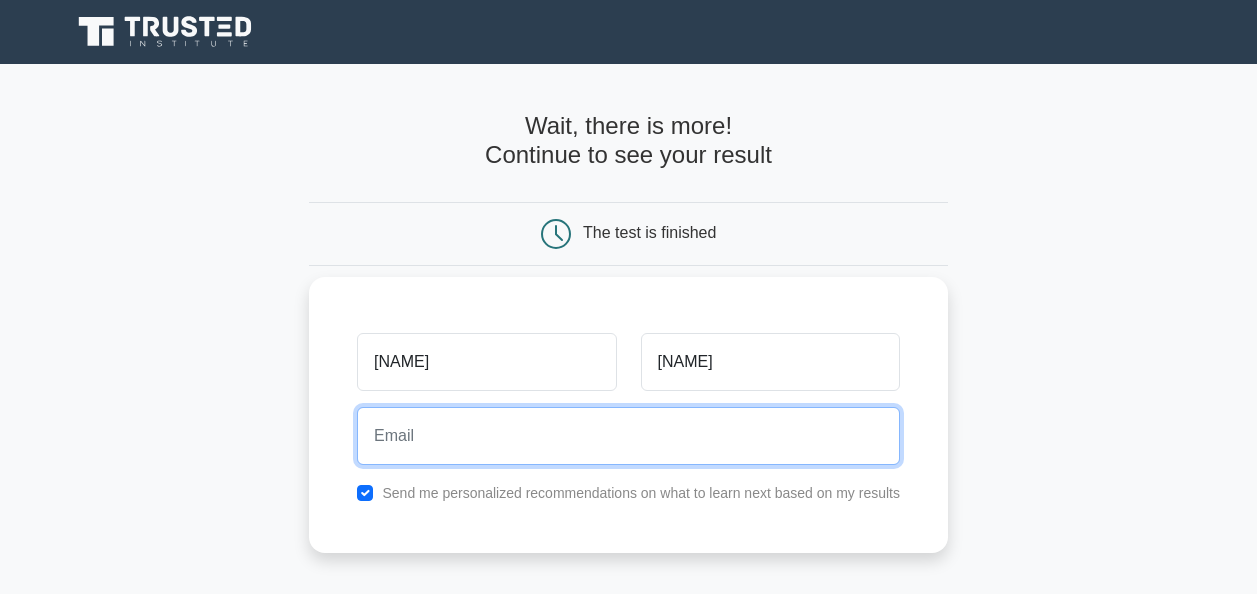 click at bounding box center [628, 436] 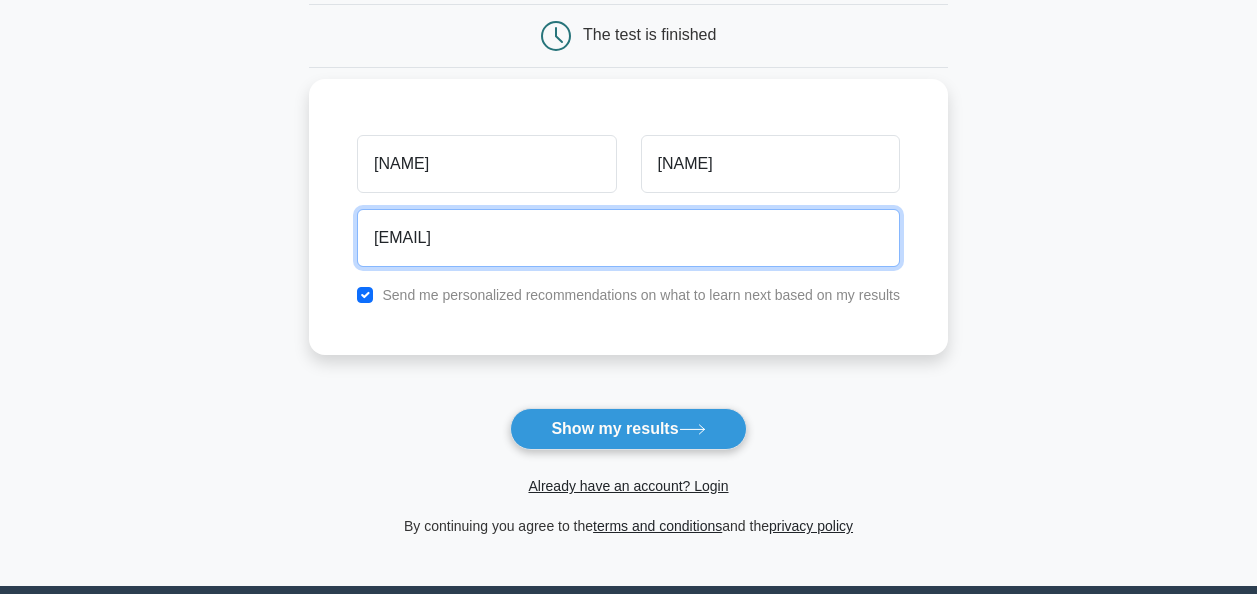 scroll, scrollTop: 200, scrollLeft: 0, axis: vertical 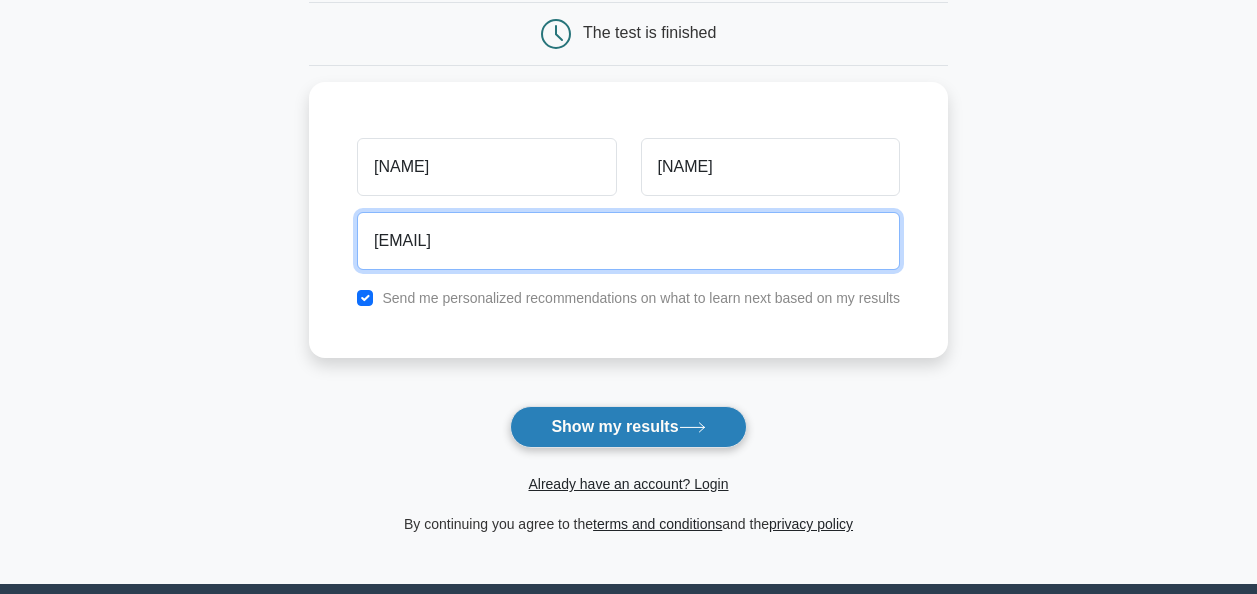 type on "[EMAIL]" 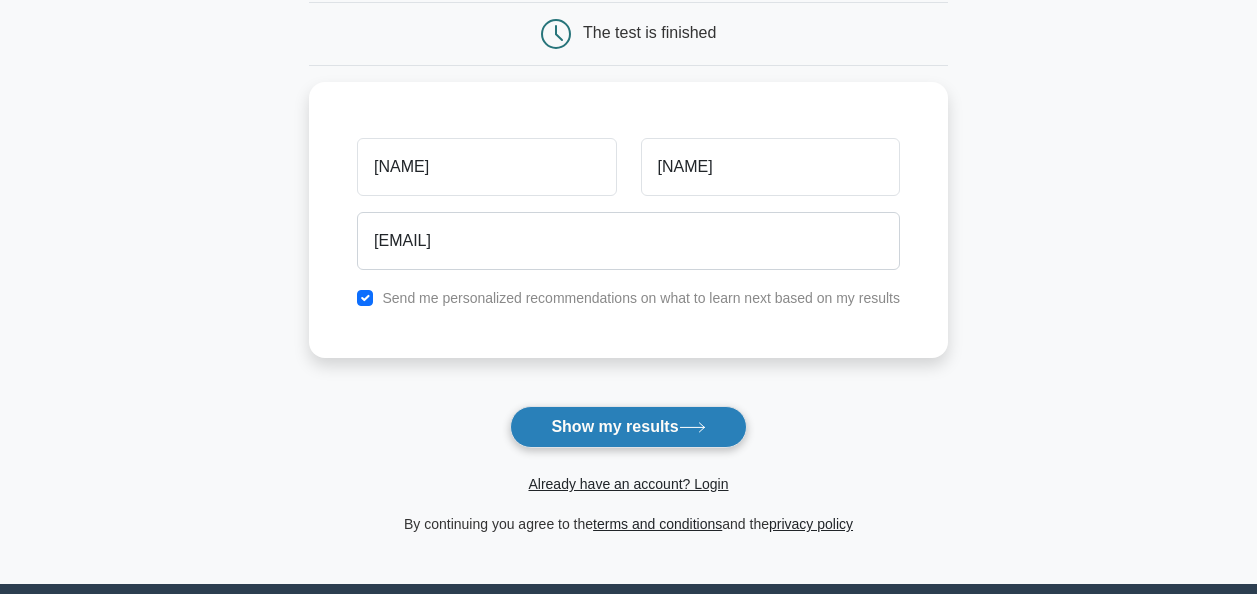 click on "Show my results" at bounding box center (628, 427) 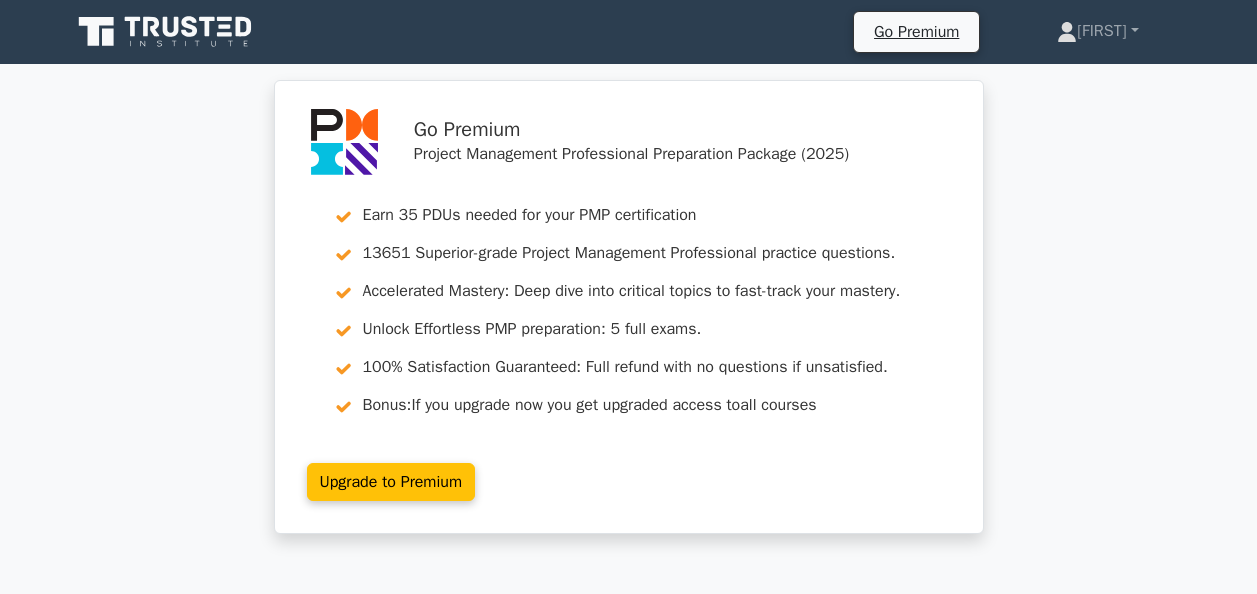 scroll, scrollTop: 0, scrollLeft: 0, axis: both 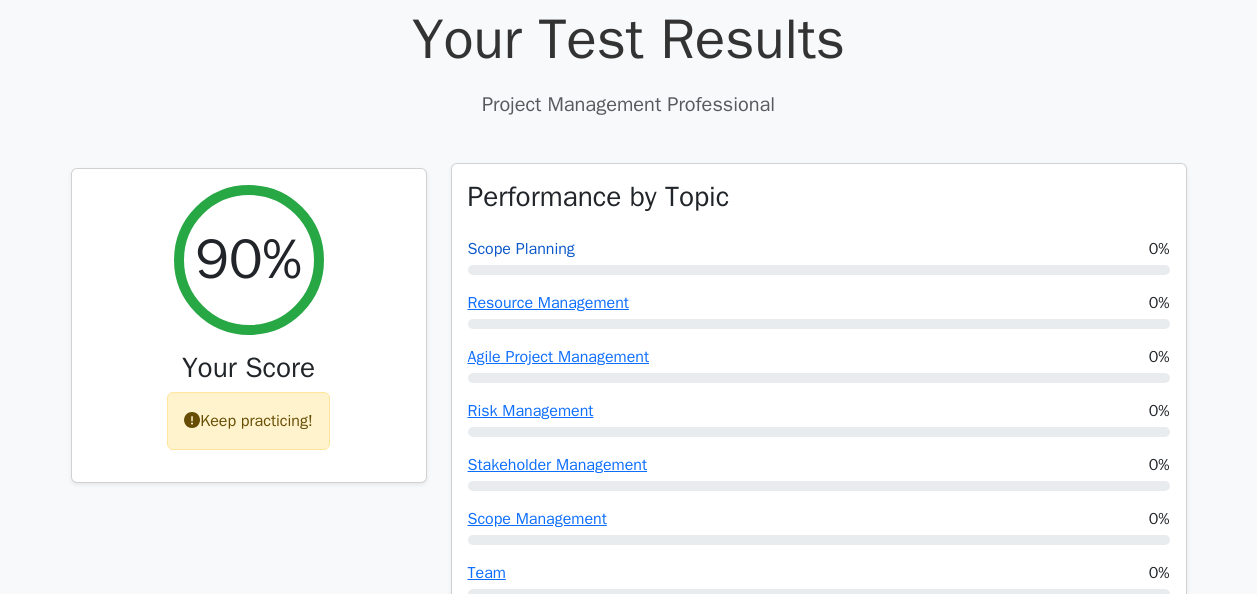 click on "Scope Planning" at bounding box center [521, 249] 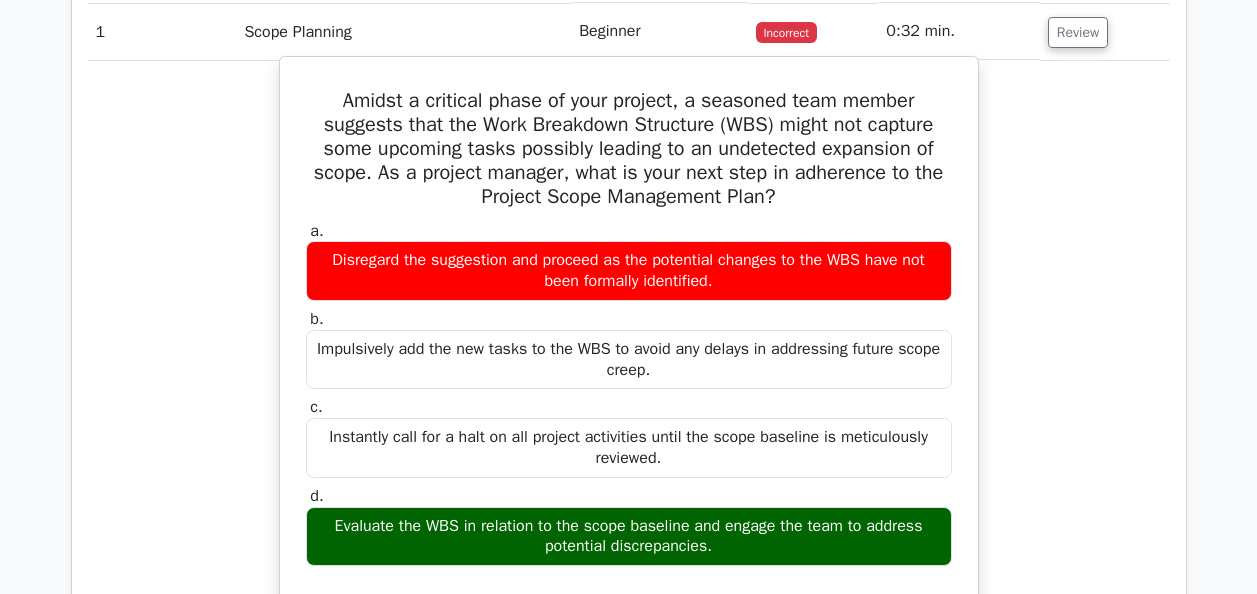 scroll, scrollTop: 1600, scrollLeft: 0, axis: vertical 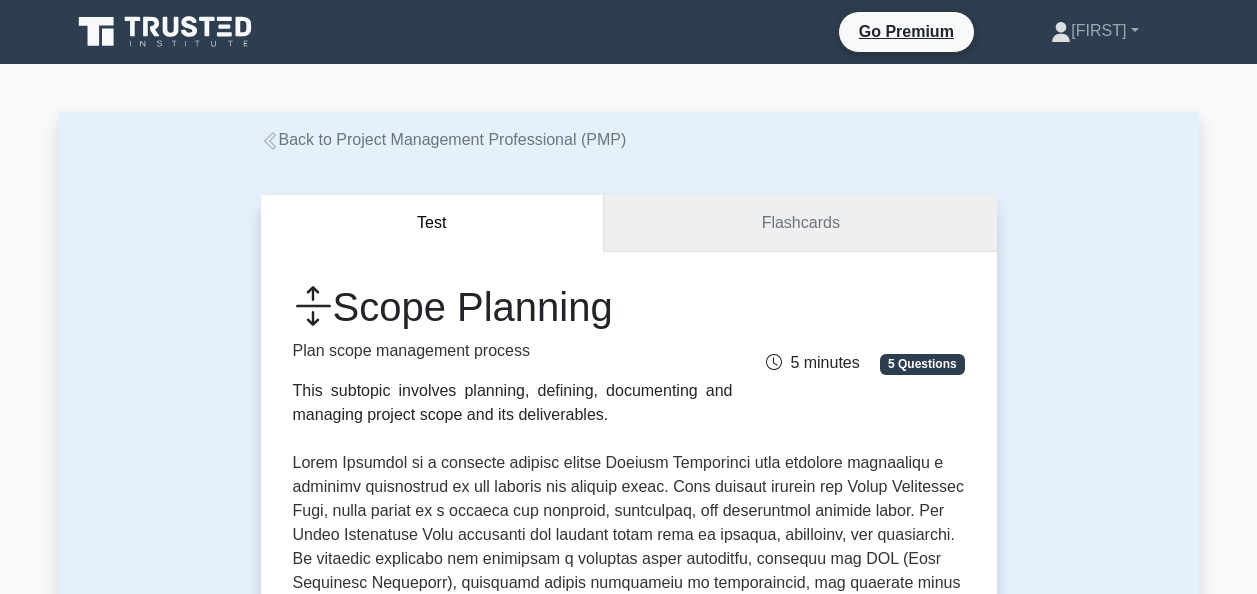 click on "Flashcards" at bounding box center [800, 223] 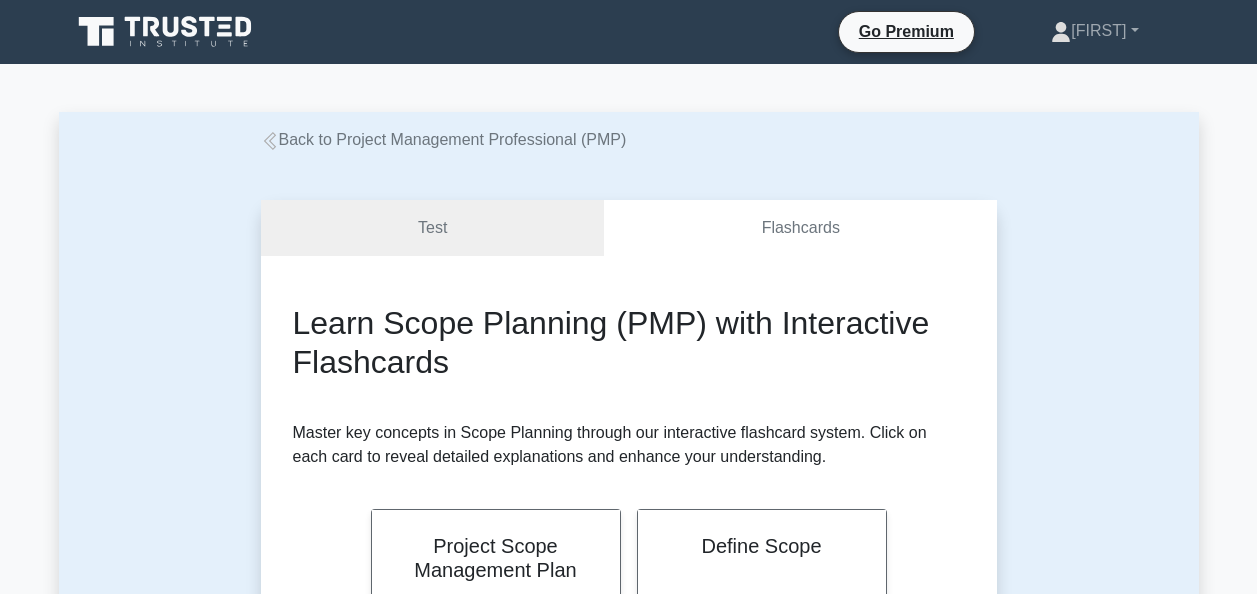 scroll, scrollTop: 0, scrollLeft: 0, axis: both 